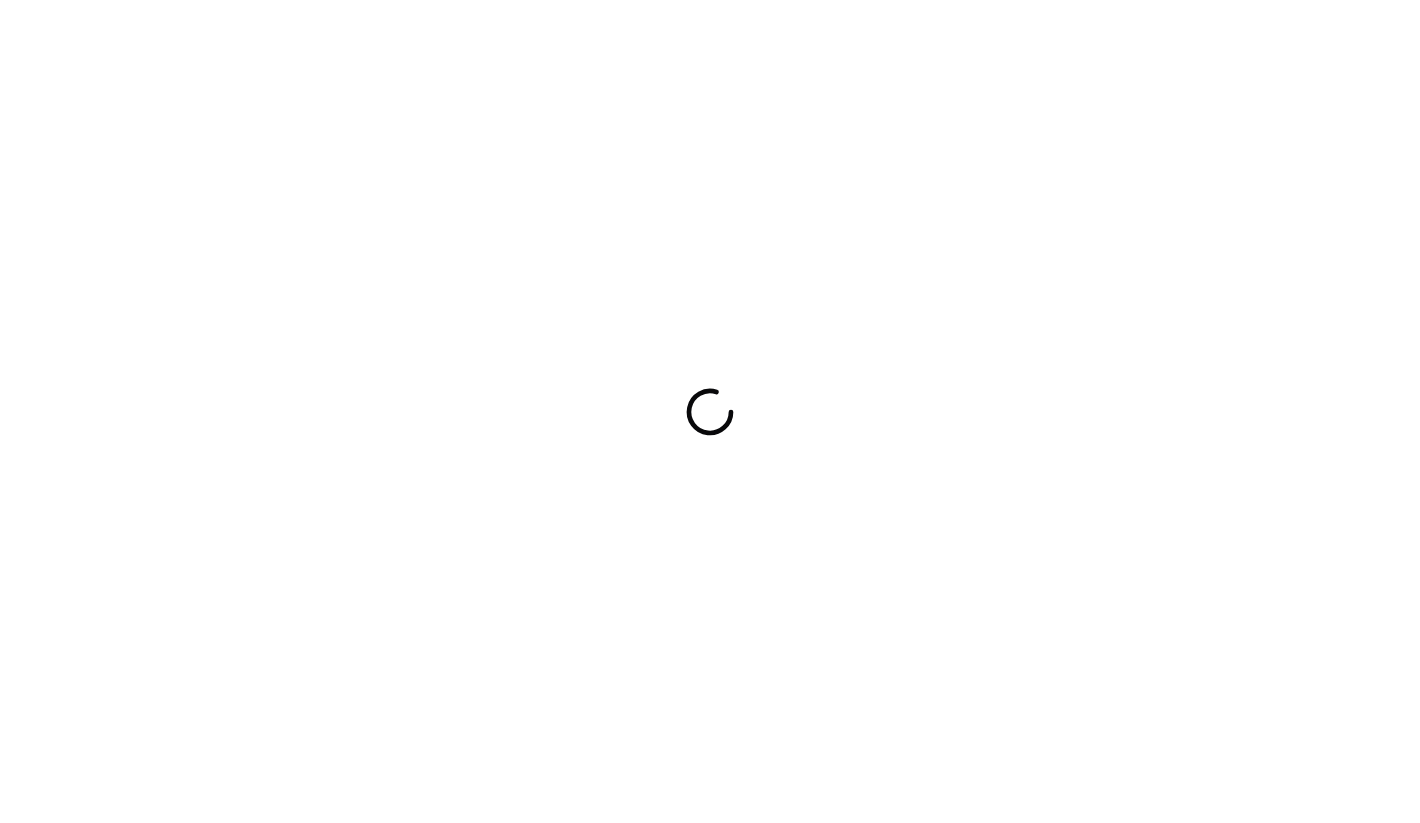 scroll, scrollTop: 0, scrollLeft: 0, axis: both 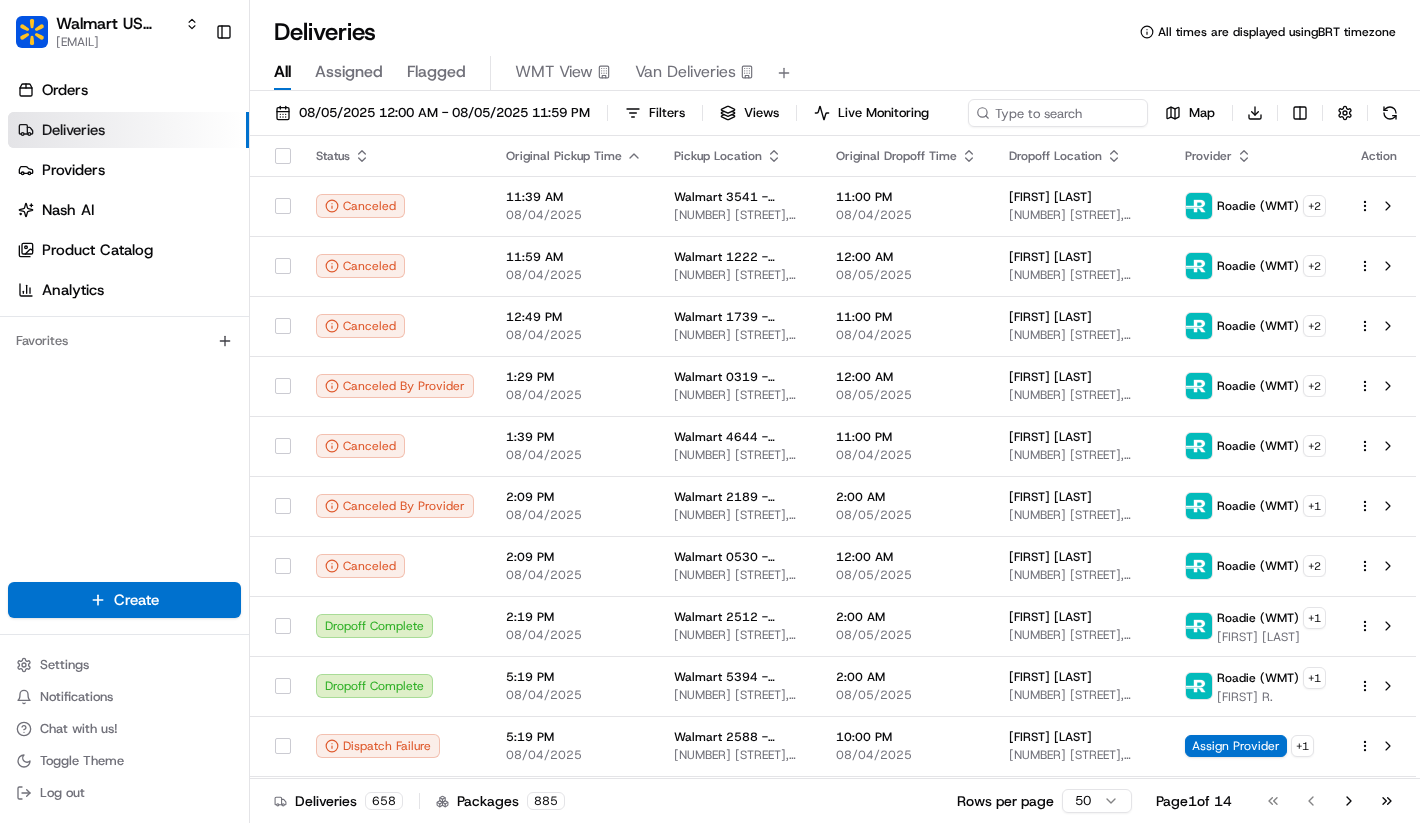 click on "Deliveries All times are displayed using  BRT   timezone" at bounding box center (835, 32) 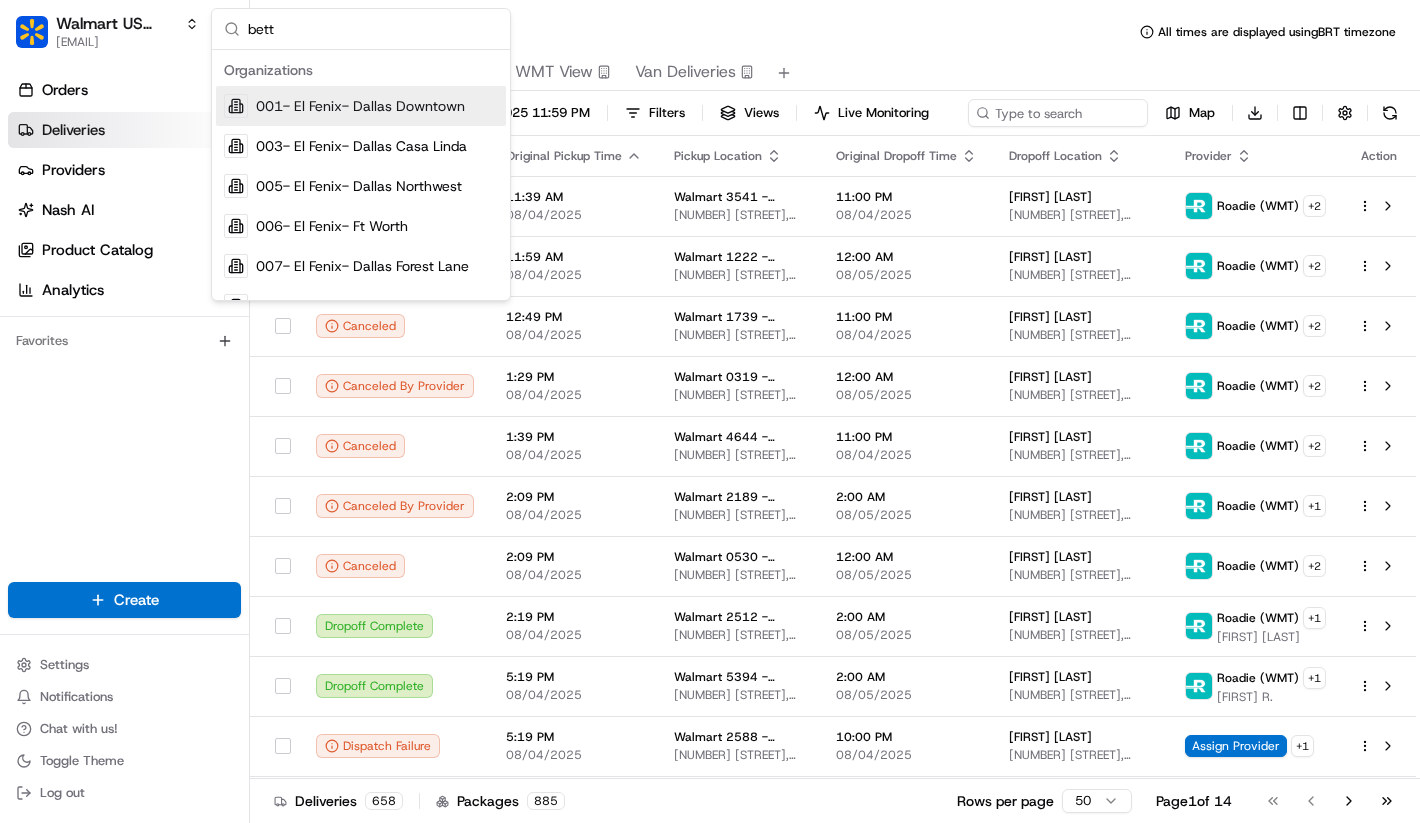 type on "betty" 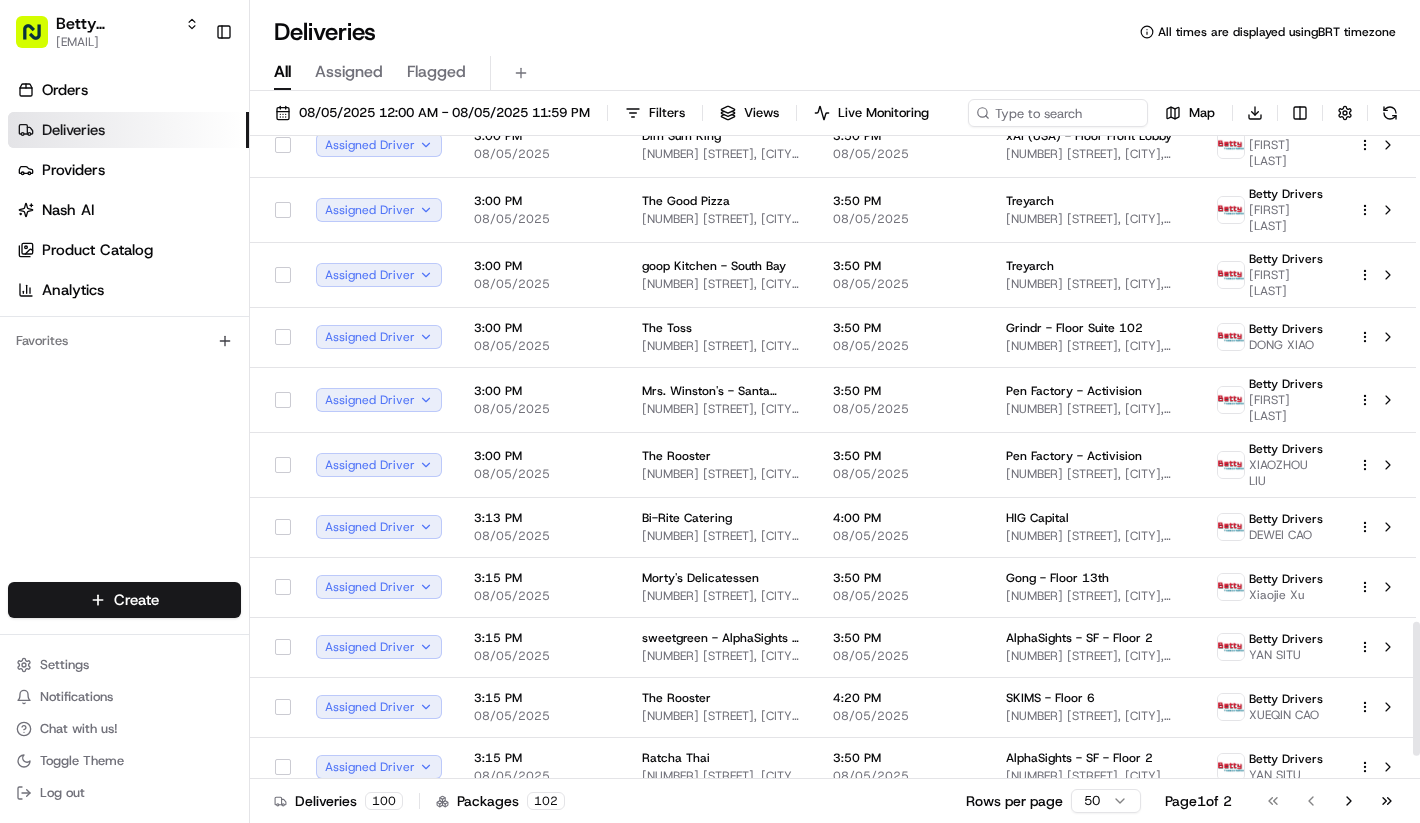 scroll, scrollTop: 2442, scrollLeft: 0, axis: vertical 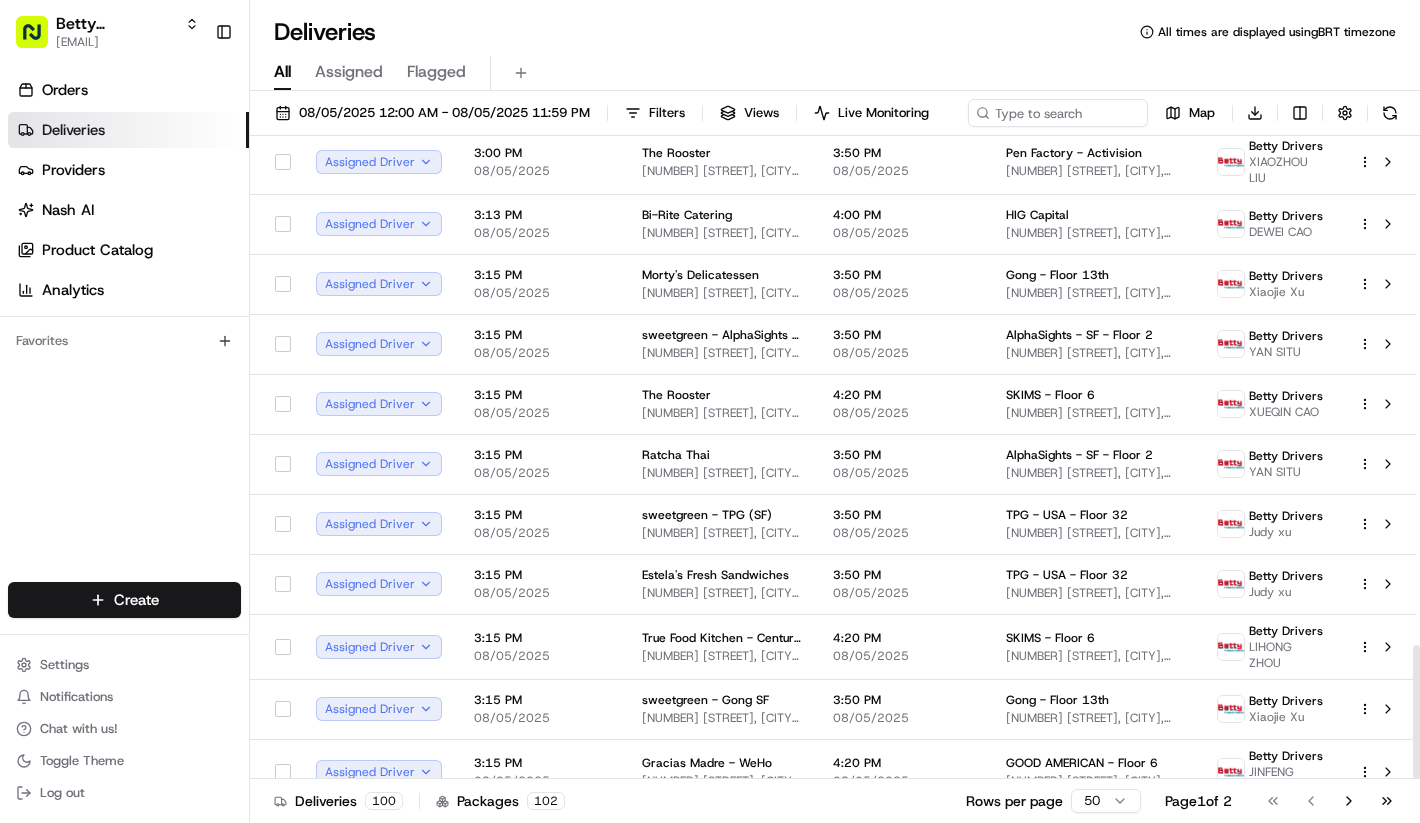 click on "[TIME] [DATE] [COMPANY] [NUMBER] [STREET], [CITY], [STATE] [ZIP], US [TIME] [DATE] [COMPANY] [NUMBER] [STREET], [FLOOR], [CITY], [STATE] [ZIP], US [FIRST] [LAST] [FIRST] [LAST] [TIME] [DATE] [COMPANY] [NUMBER] [STREET], [CITY], [STATE] [ZIP], US [TIME] [DATE] [COMPANY] [NUMBER] [STREET], [FLOOR], [CITY], [STATE] [ZIP], US [FIRST] [LAST] [FIRST] [LAST] [TIME] [DATE] [COMPANY] [NUMBER] [STREET], [CITY], [STATE] [ZIP], US [TIME] [DATE] [COMPANY] [NUMBER] [STREET], [FLOOR], [CITY], [STATE] [ZIP], US [FIRST] [LAST] [FIRST] [LAST] [TIME] [DATE] [COMPANY] [NUMBER] [STREET], [CITY], [STATE] [ZIP], US [TIME] [DATE] [COMPANY] [NUMBER] [STREET], [FLOOR], [CITY], [STATE] [ZIP], US [FIRST] [LAST] [FIRST] [LAST] [TIME] (" at bounding box center (835, 459) 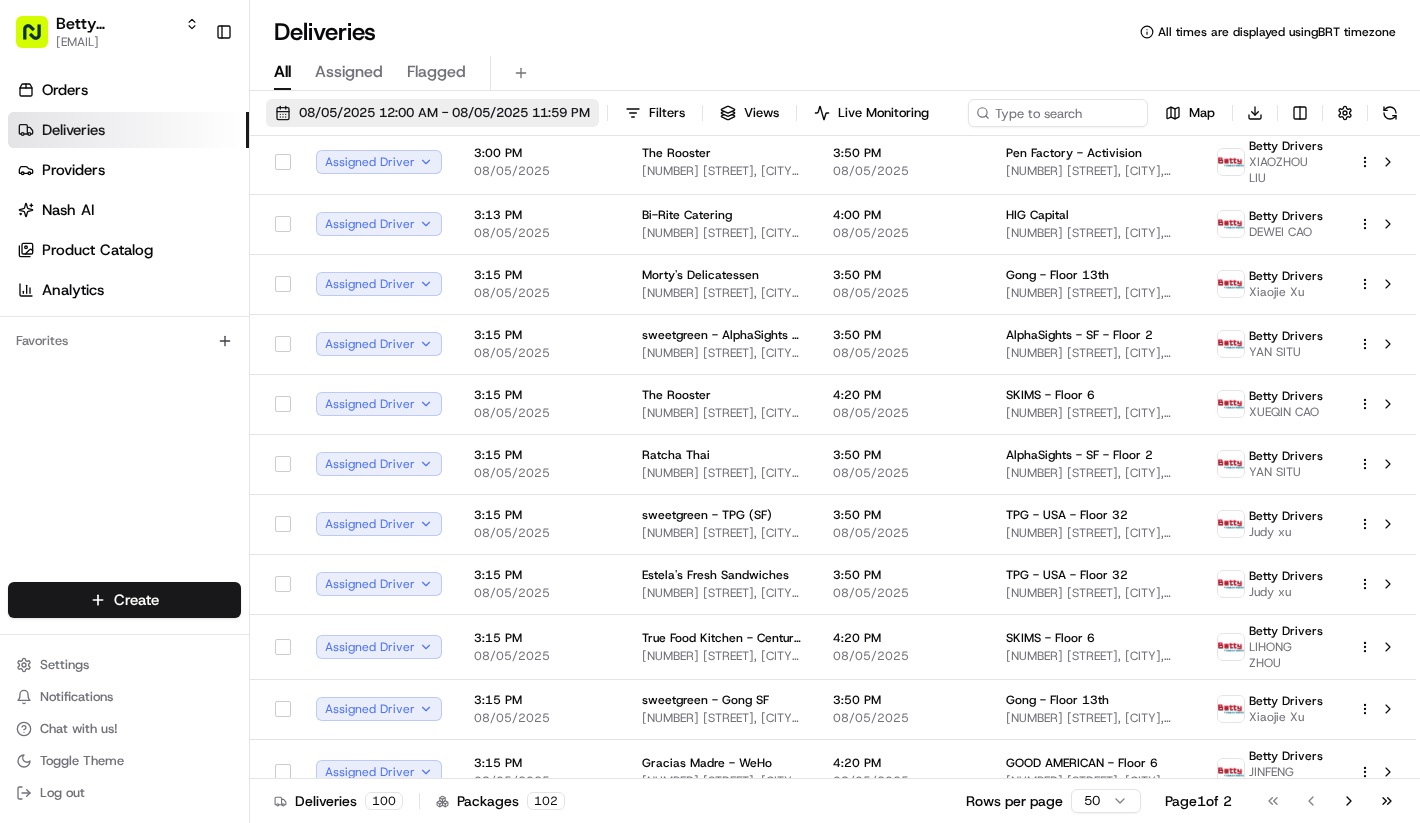 click on "08/05/2025 12:00 AM - 08/05/2025 11:59 PM" at bounding box center (444, 113) 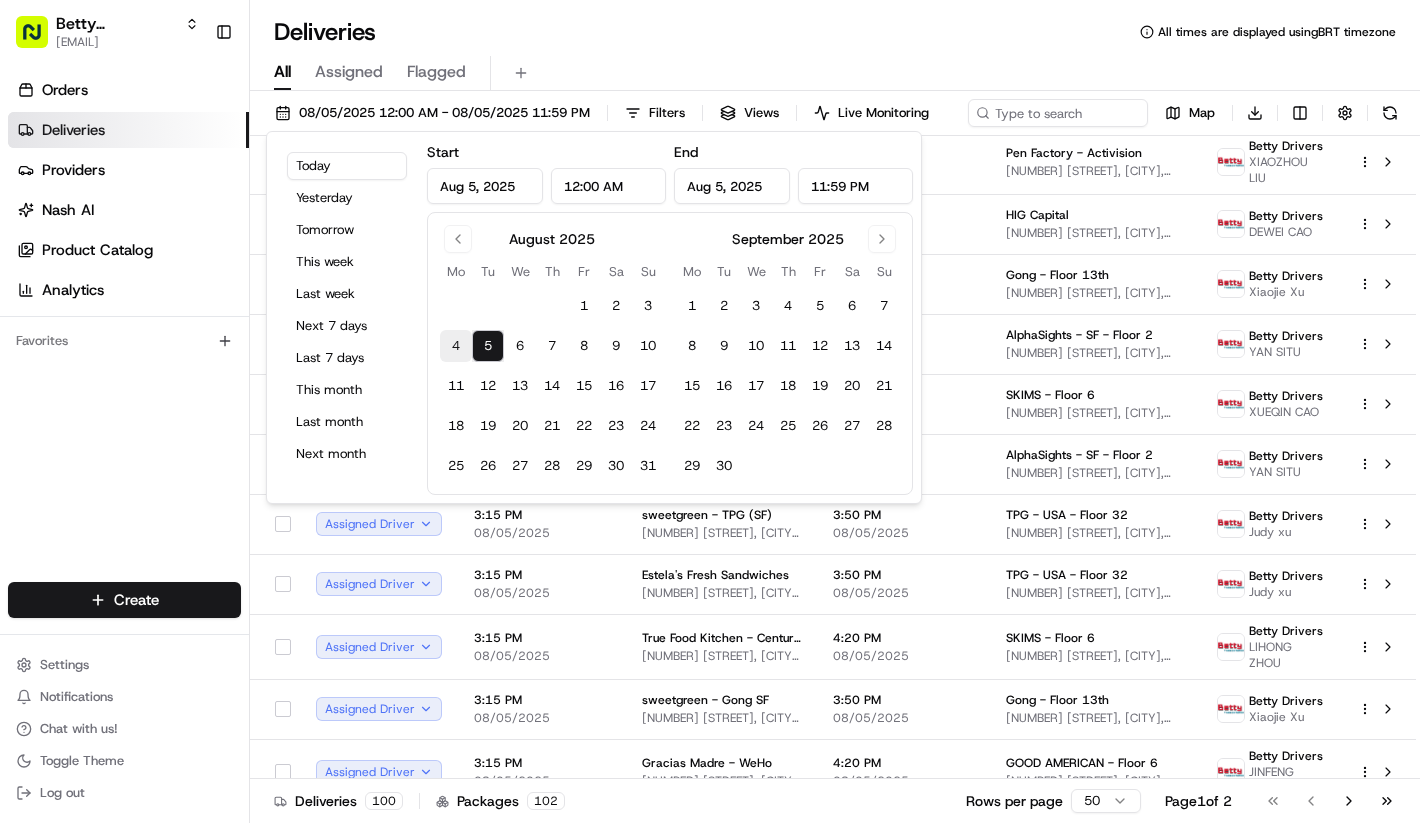 click on "4" at bounding box center (456, 346) 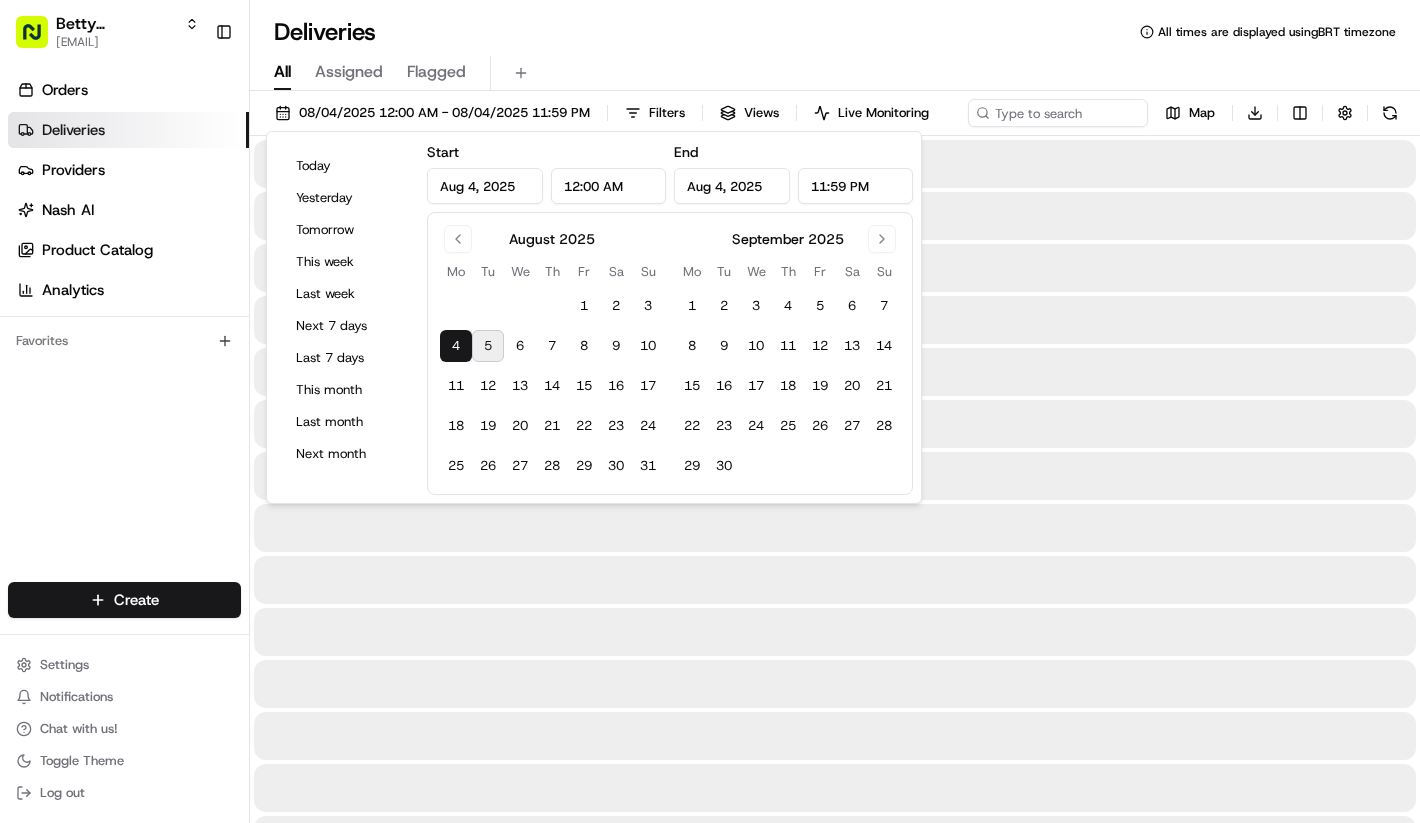 click at bounding box center (835, 580) 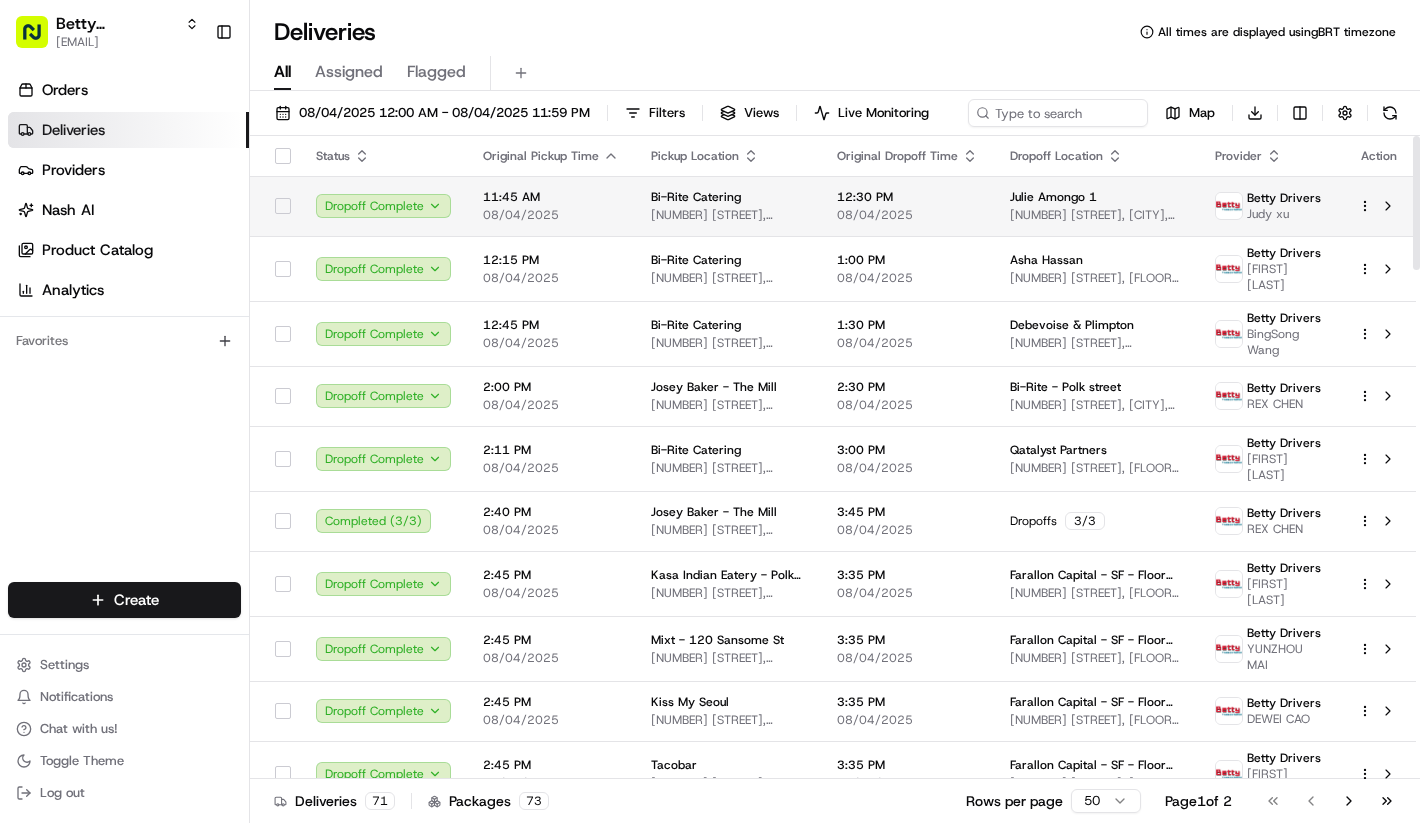 click on "11:45 AM 08/04/2025" at bounding box center [551, 206] 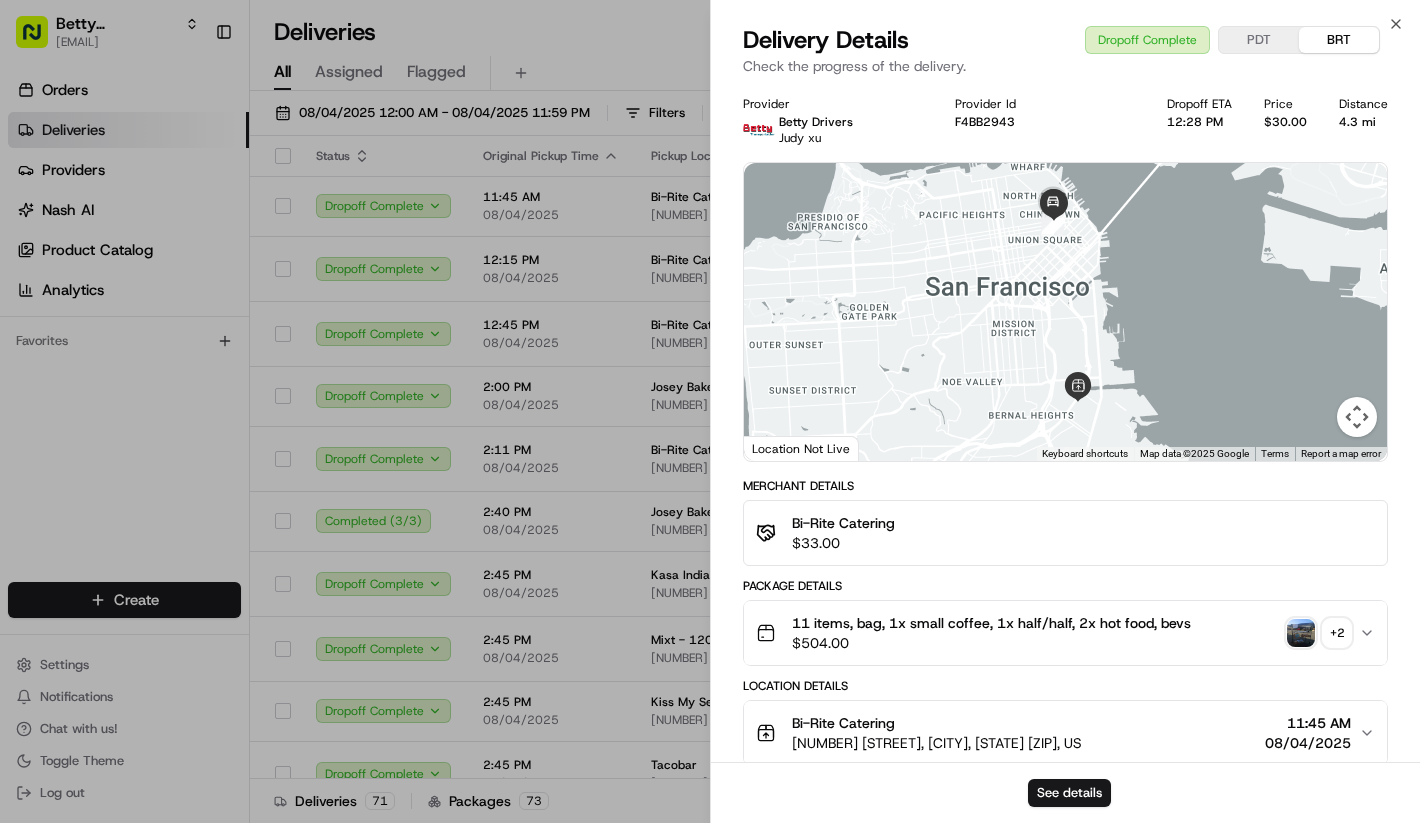 click on "+ 2" at bounding box center [1337, 633] 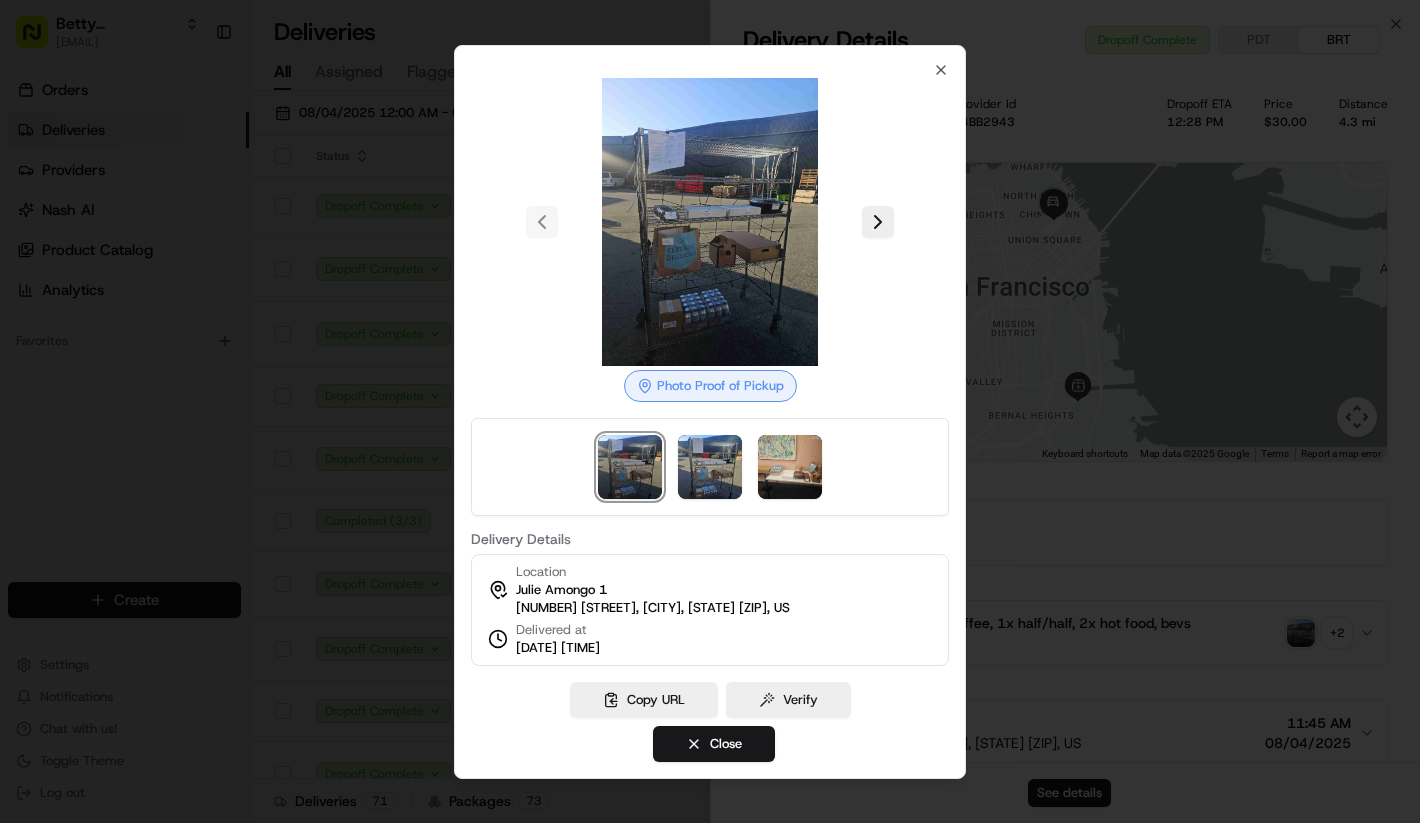 type 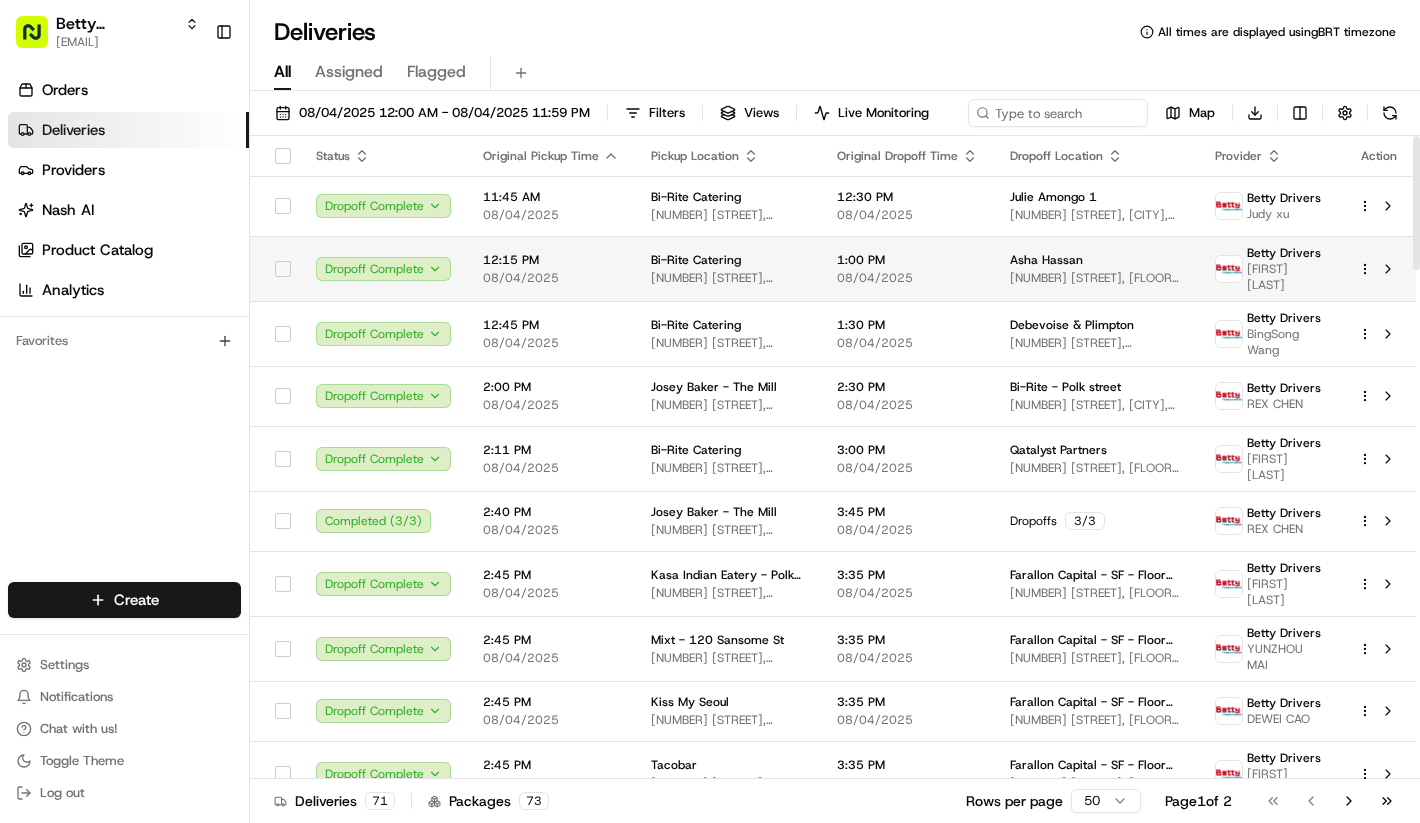 click on "[NUMBER] [STREET], [CITY], [STATE] [ZIP], US" at bounding box center (728, 278) 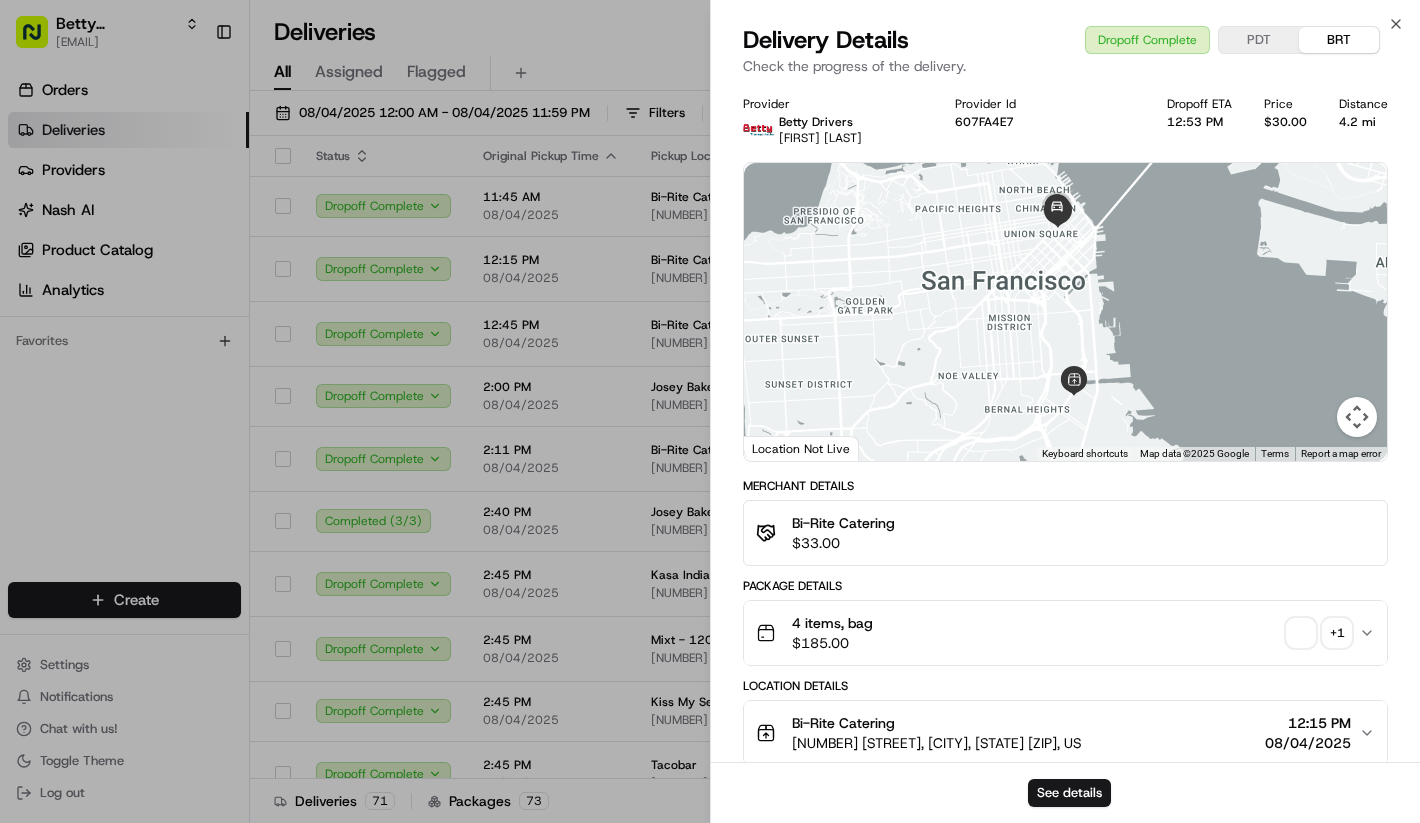 click on "+ 1" at bounding box center [1337, 633] 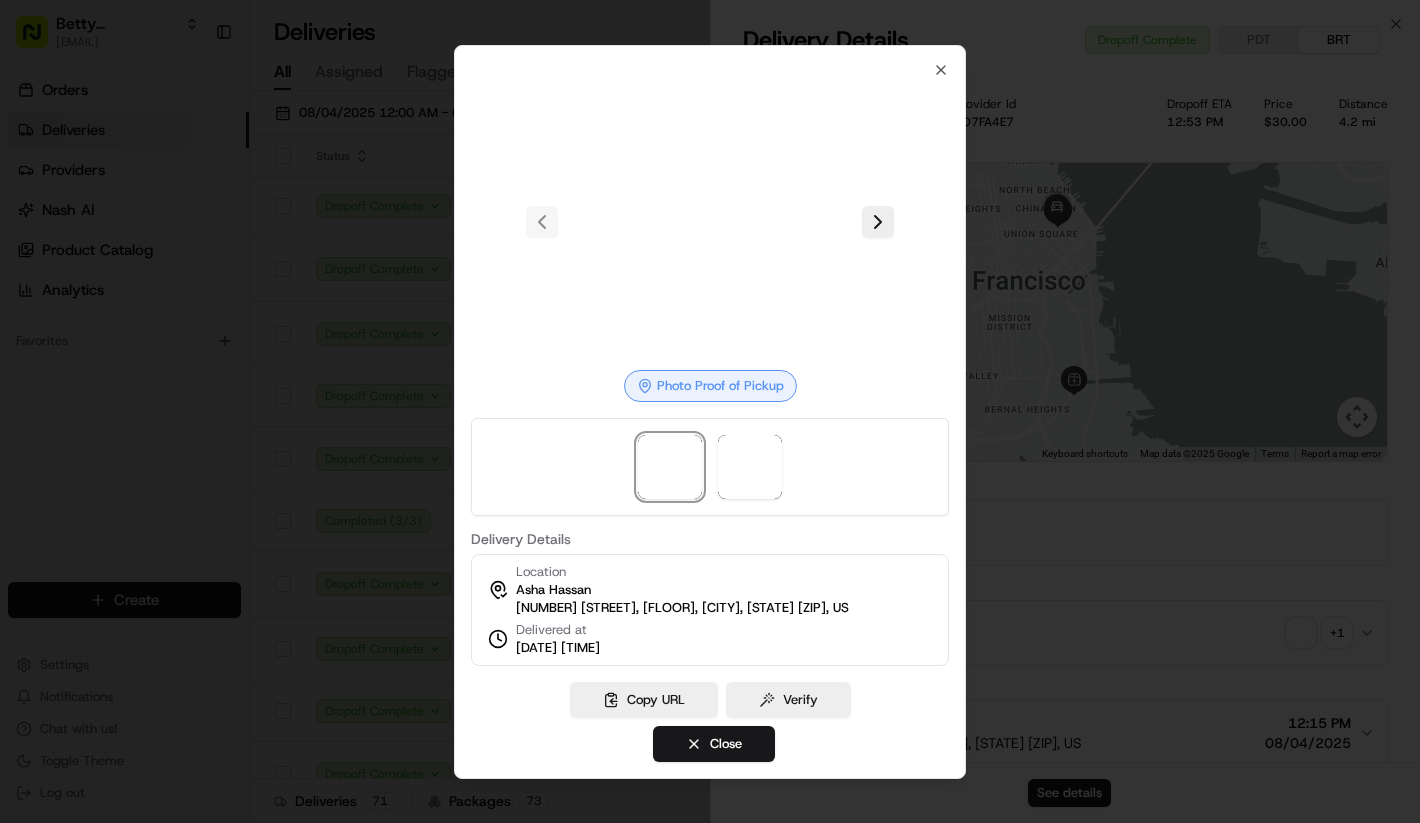 type 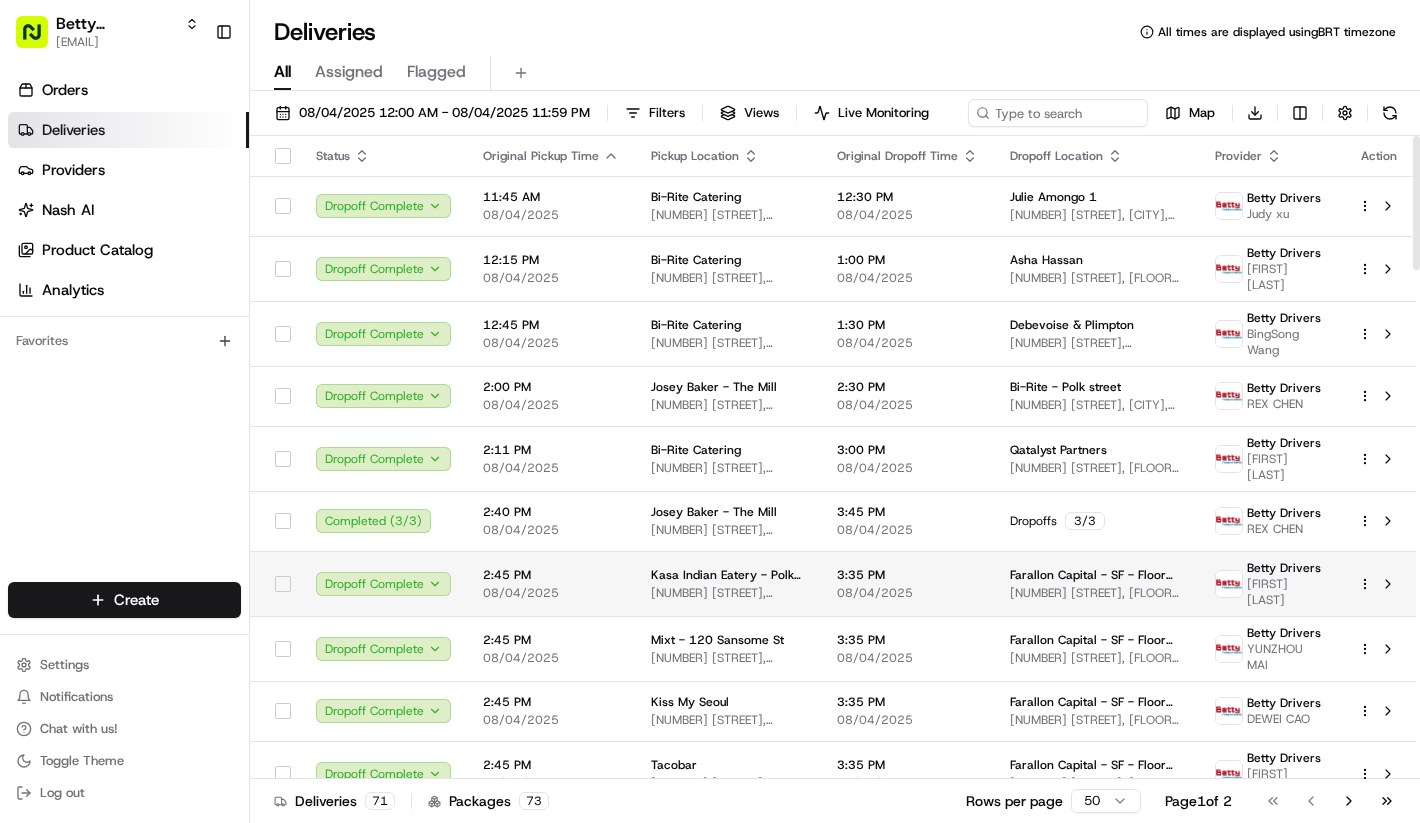 click on "[TIME] [DATE]" at bounding box center (551, 583) 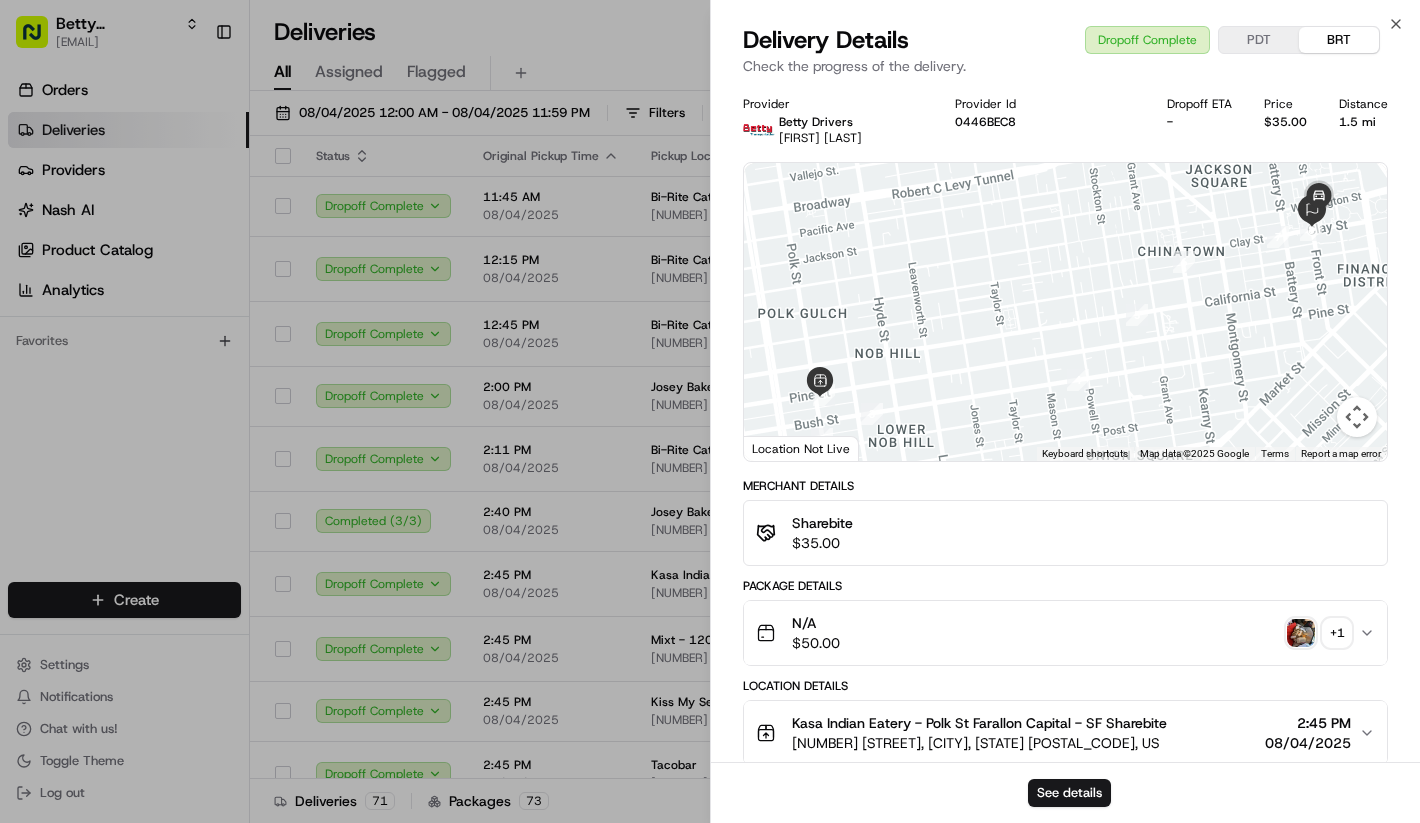 click on "+ 1" at bounding box center (1337, 633) 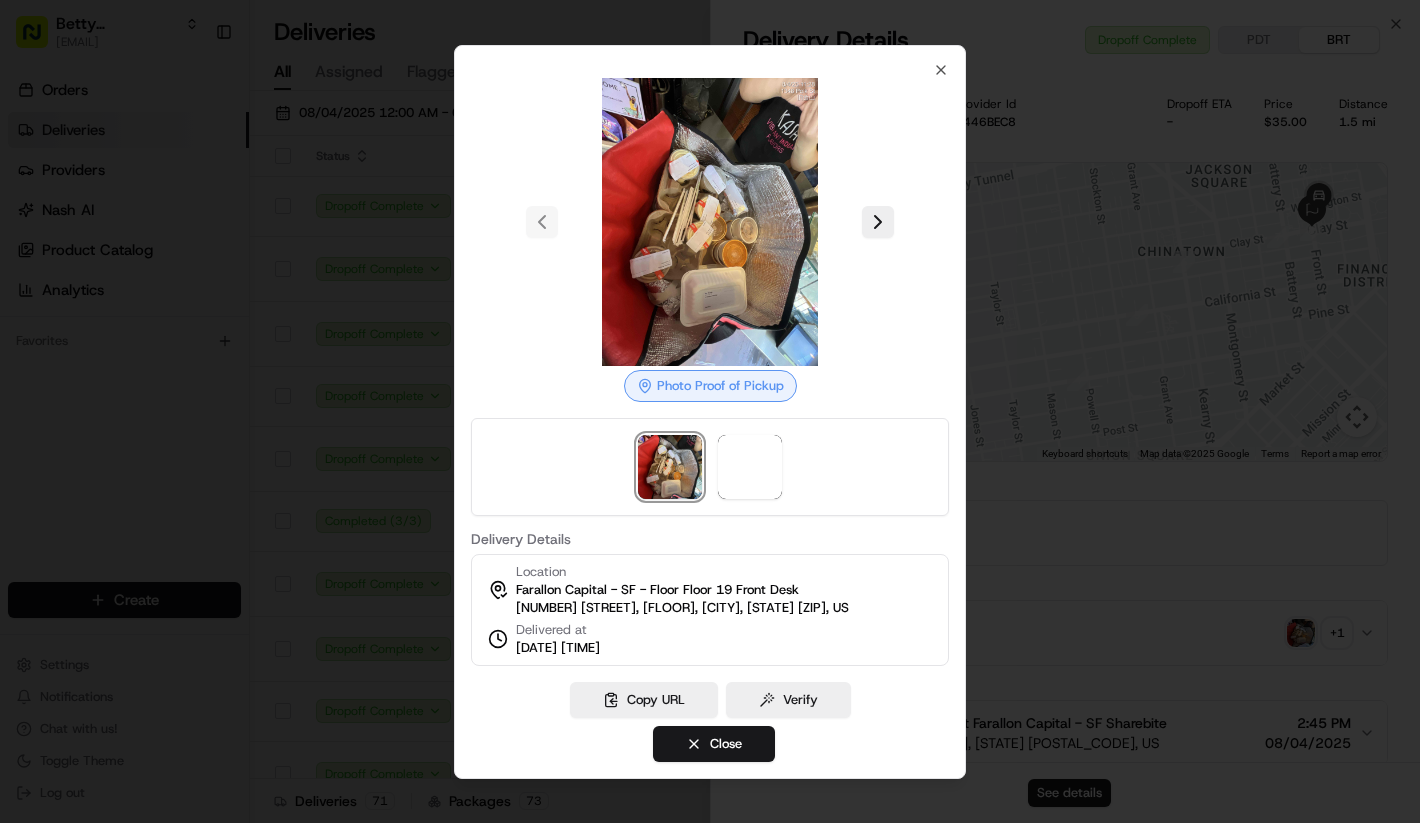 type 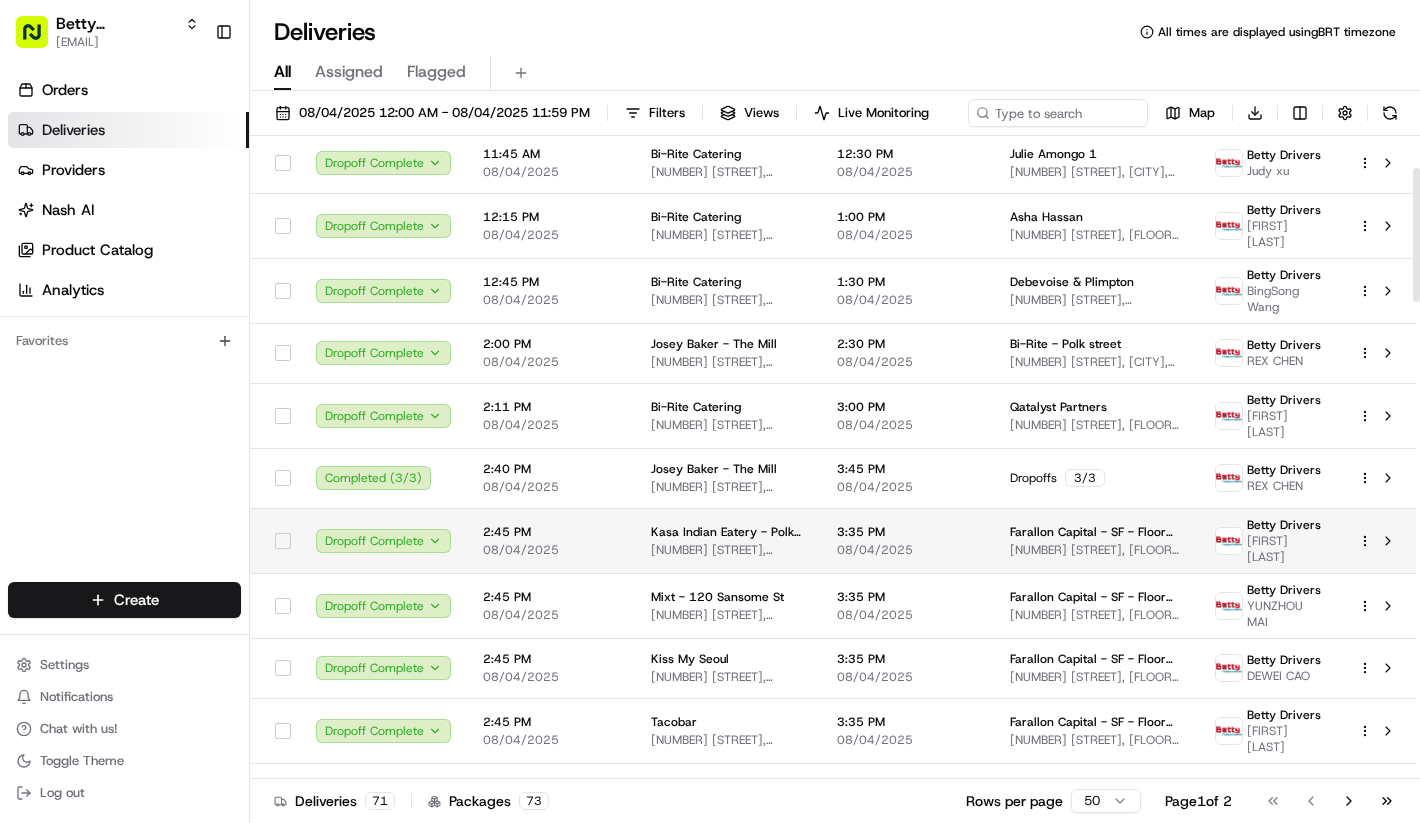 scroll, scrollTop: 216, scrollLeft: 0, axis: vertical 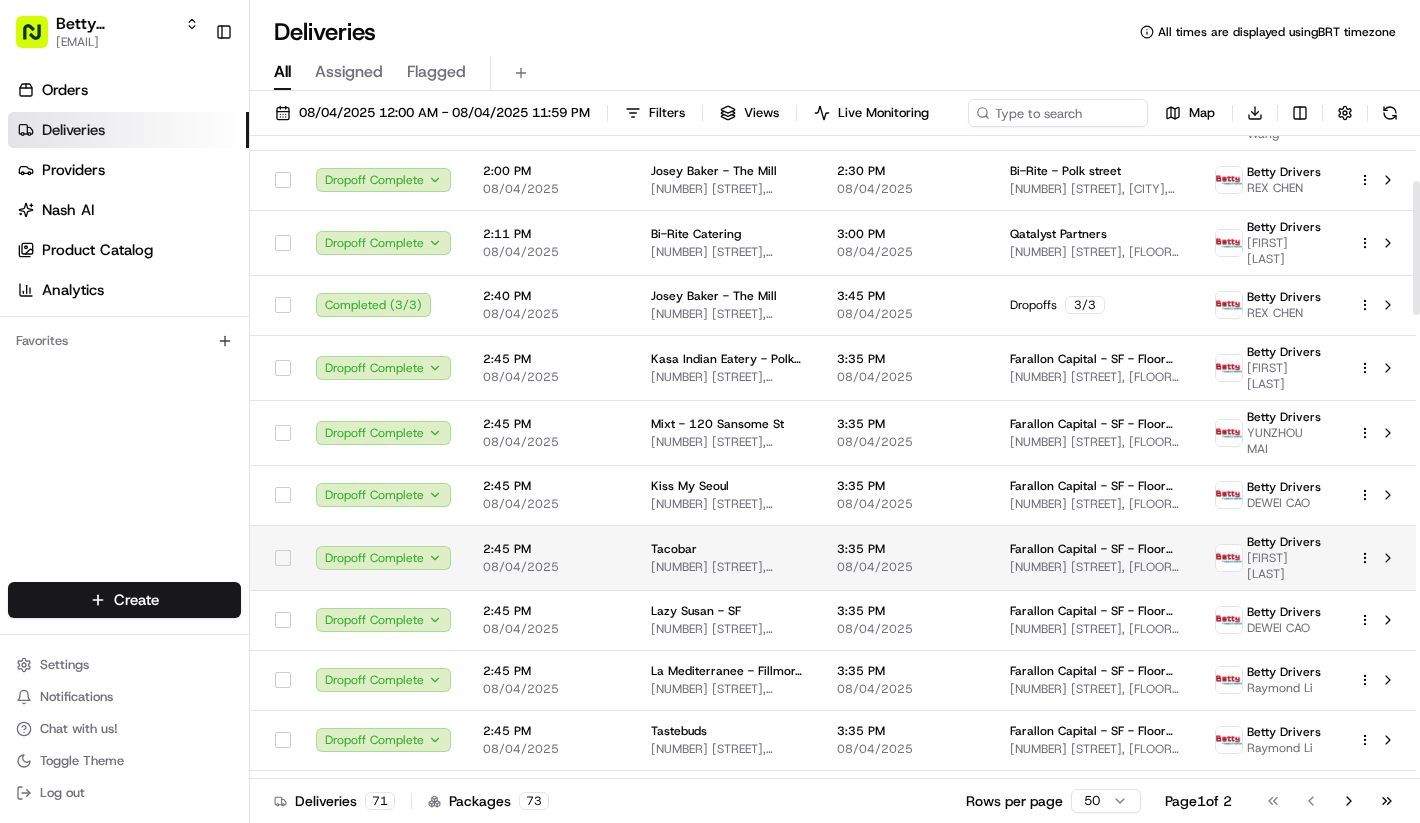 click on "08/04/2025" at bounding box center [907, 567] 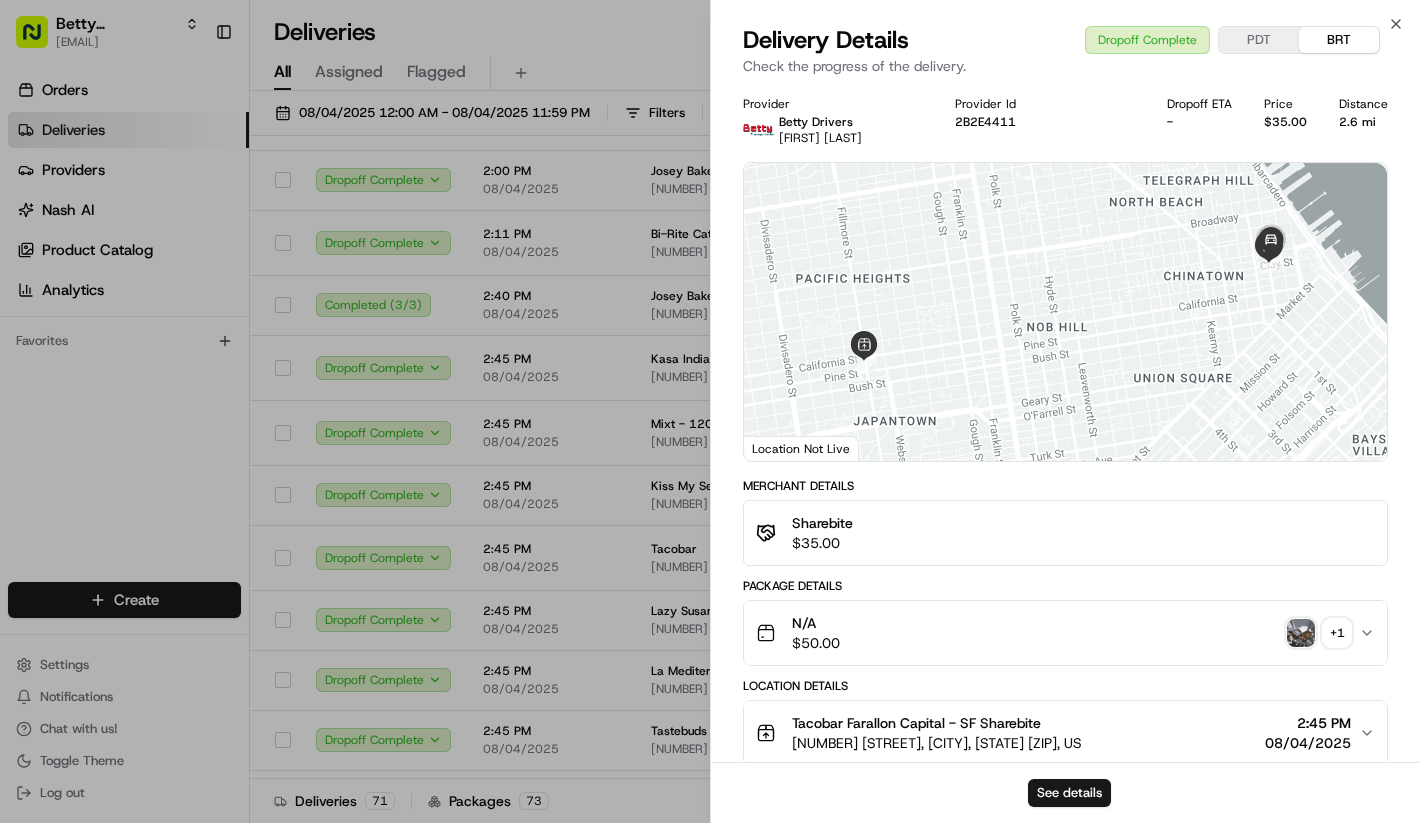 click on "+ 1" at bounding box center [1337, 633] 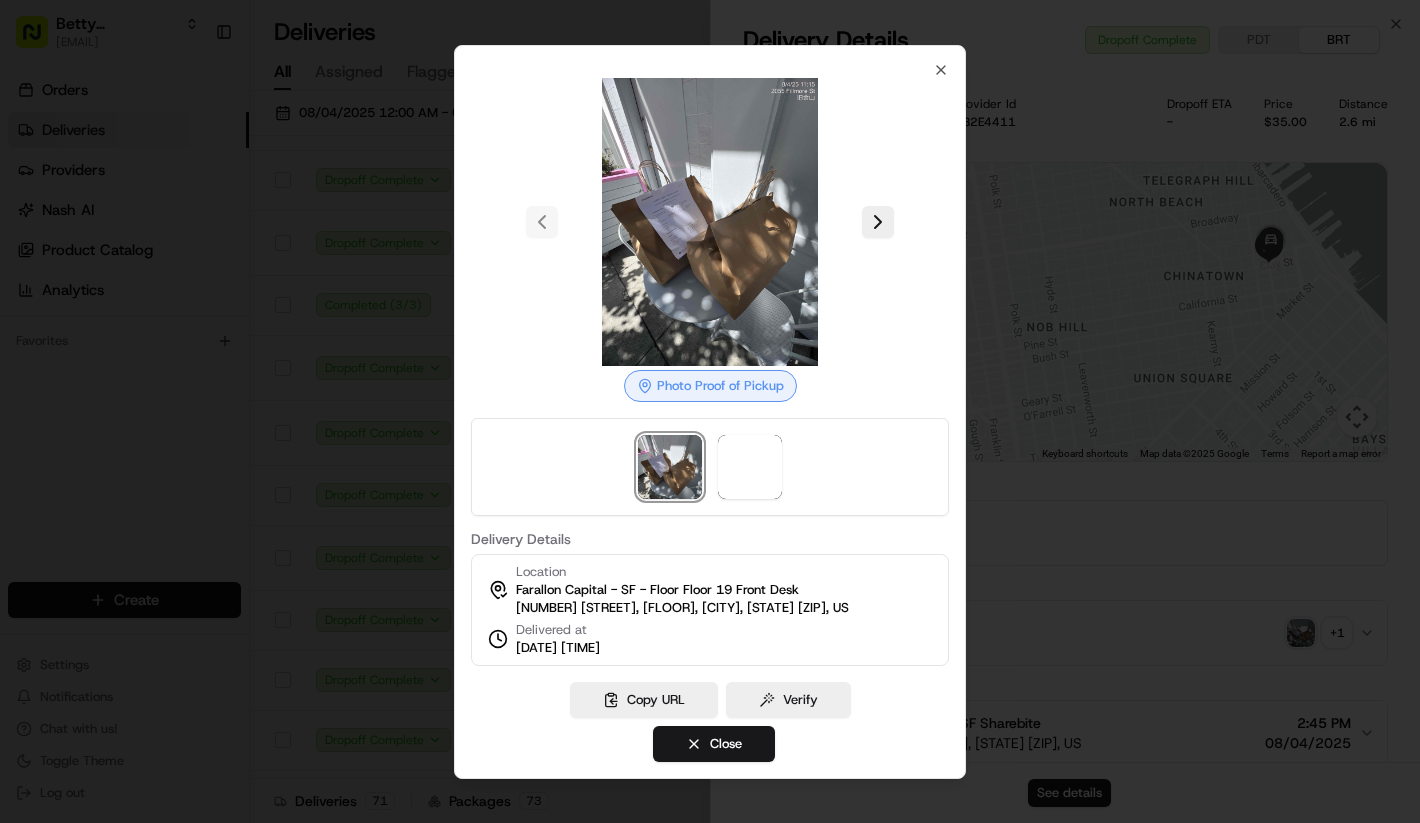 type 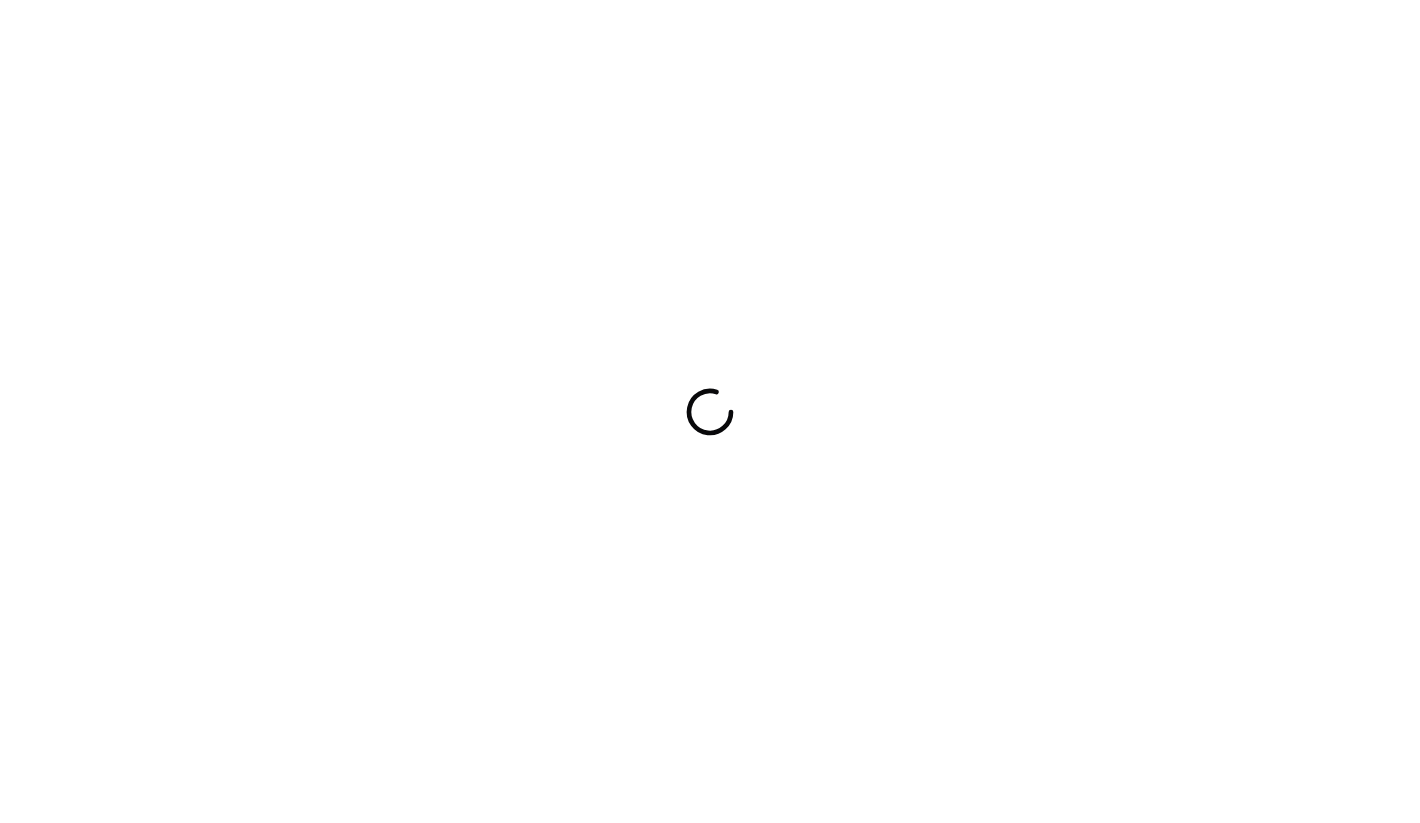 scroll, scrollTop: 0, scrollLeft: 0, axis: both 